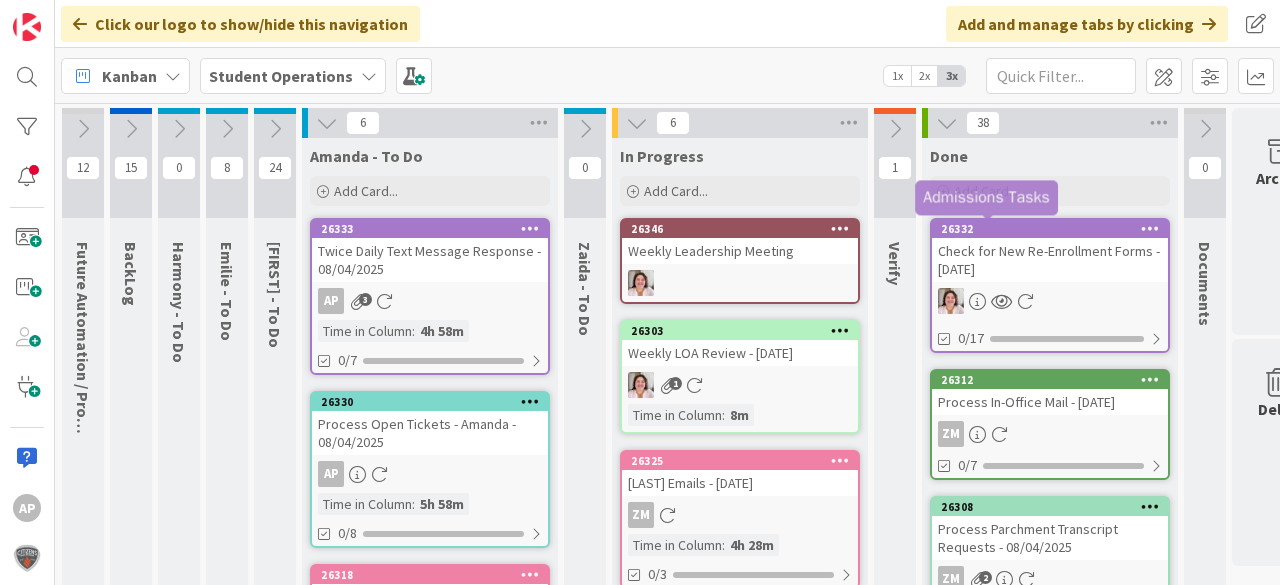 scroll, scrollTop: 0, scrollLeft: 0, axis: both 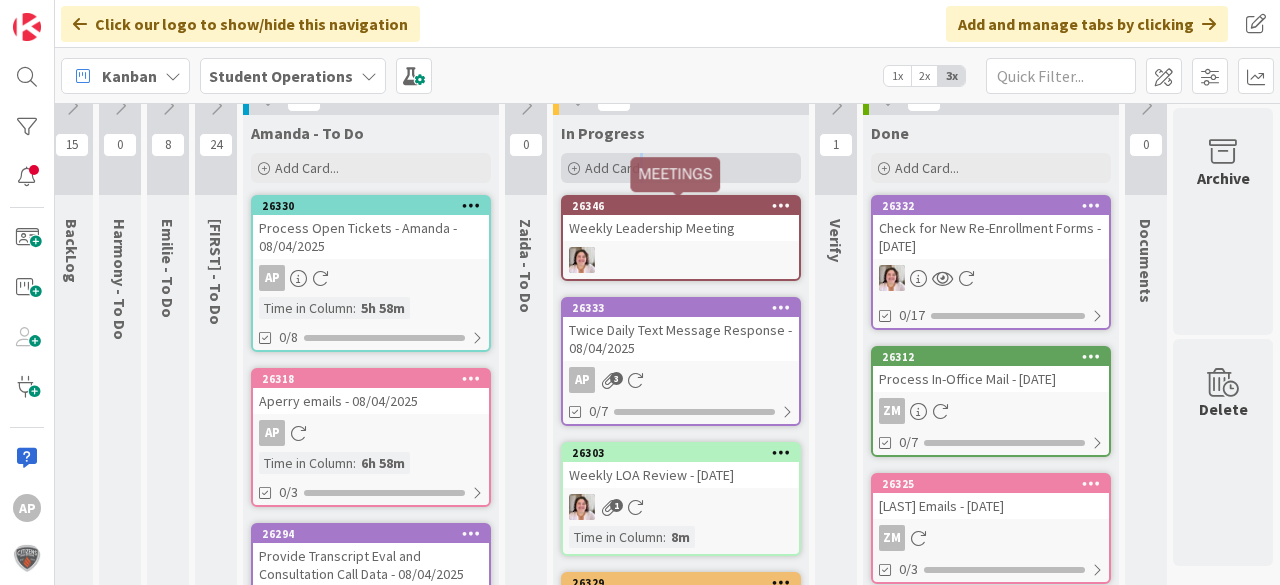 click on "Add Card..." at bounding box center [617, 168] 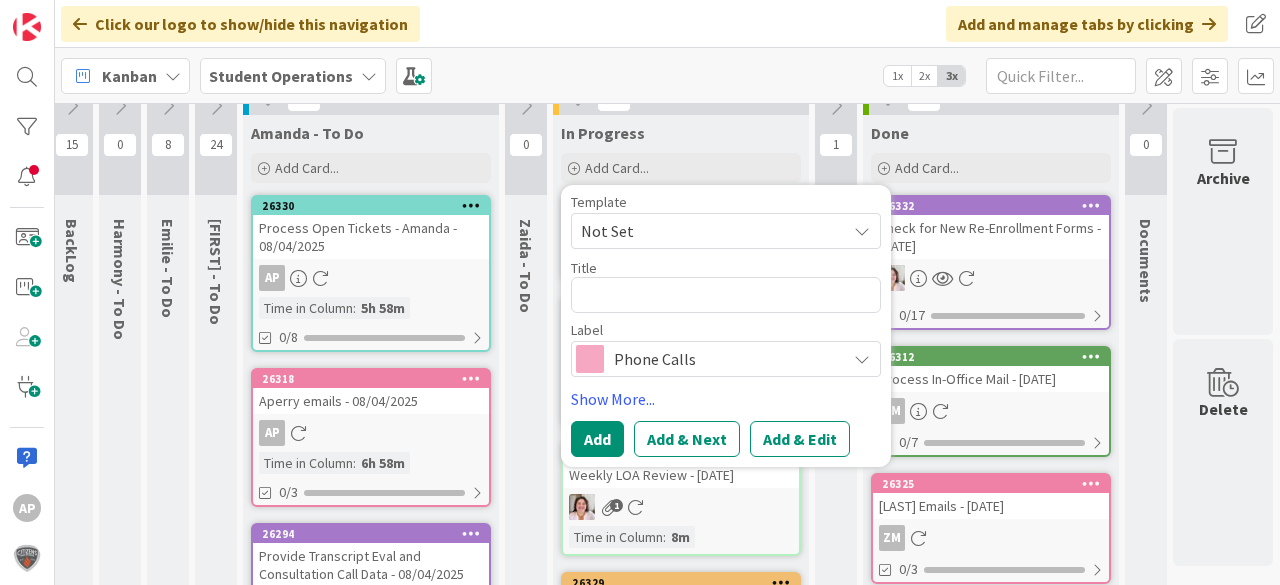 click on "Not Set" at bounding box center [706, 231] 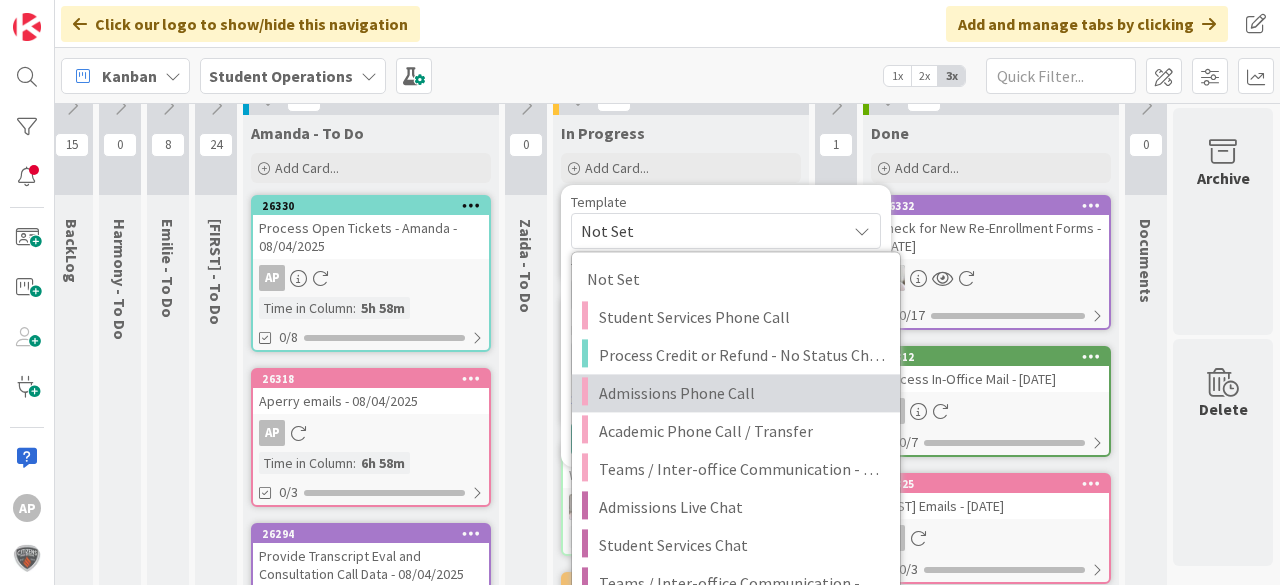 click on "Admissions Phone Call" at bounding box center [742, 393] 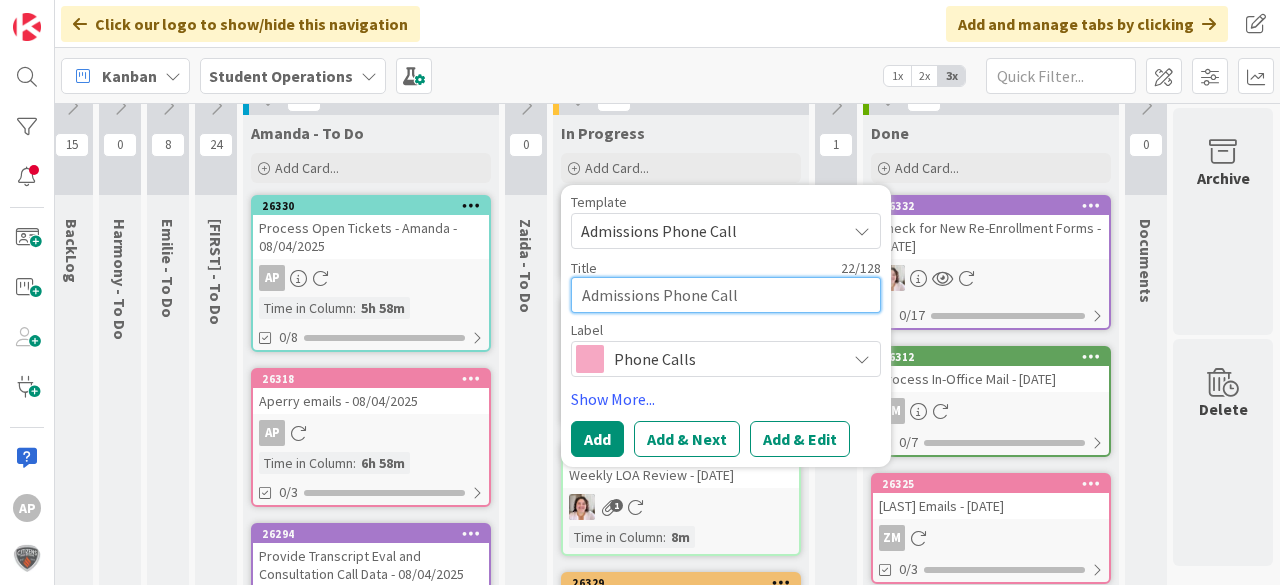 click on "Admissions Phone Call" at bounding box center [726, 295] 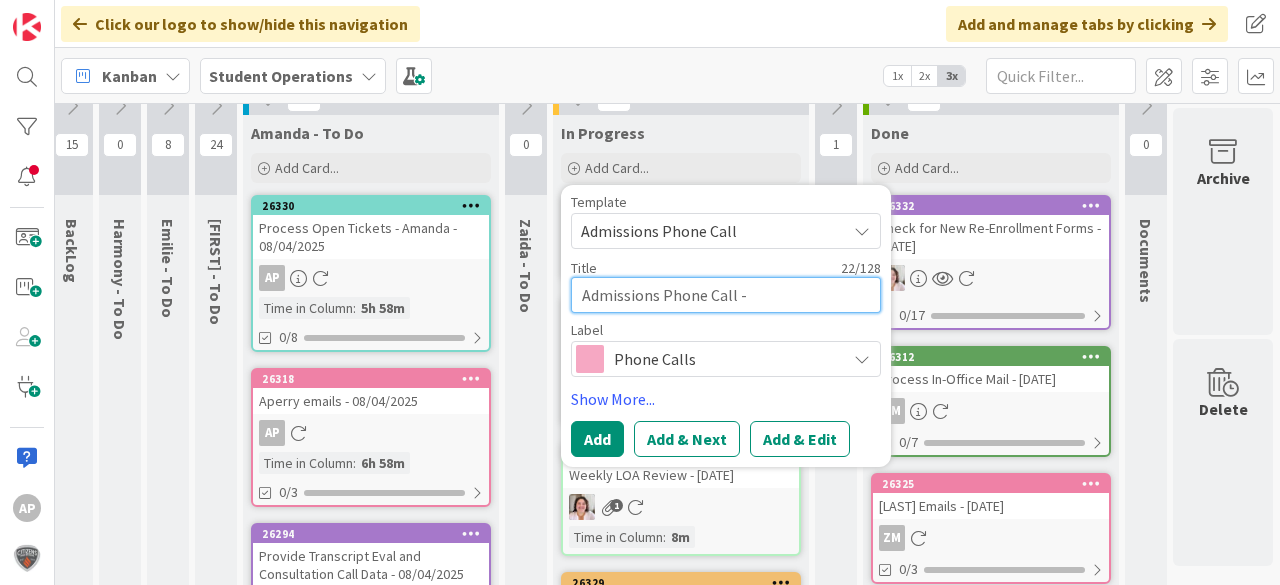 type on "Admissions Phone Call -" 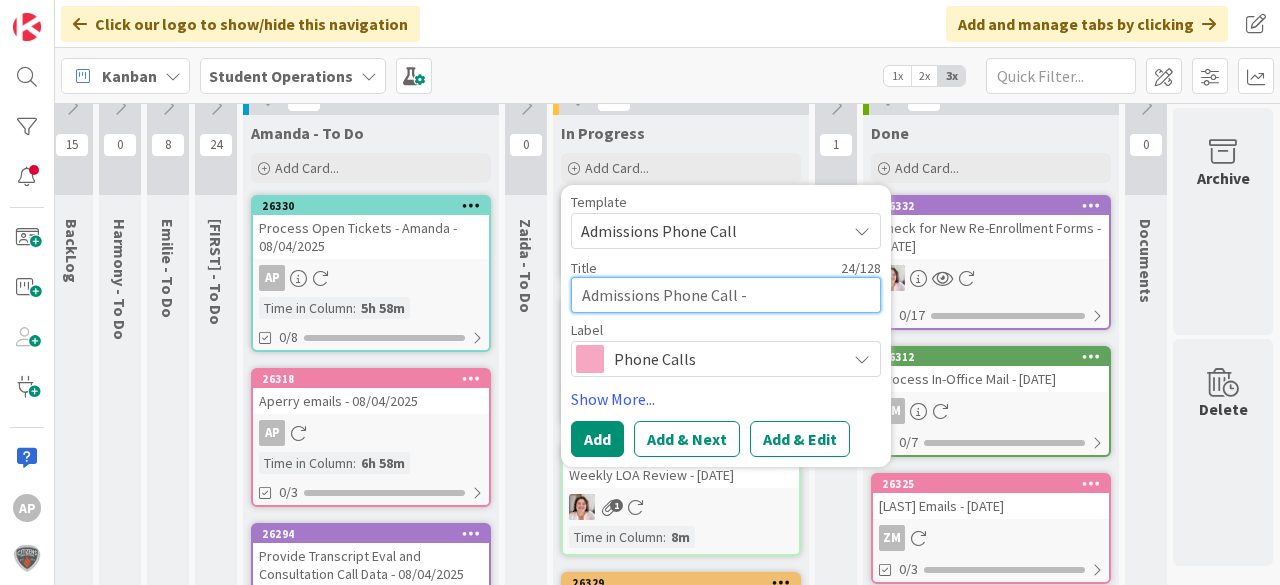 type on "Admissions Phone Call - [INITIAL]" 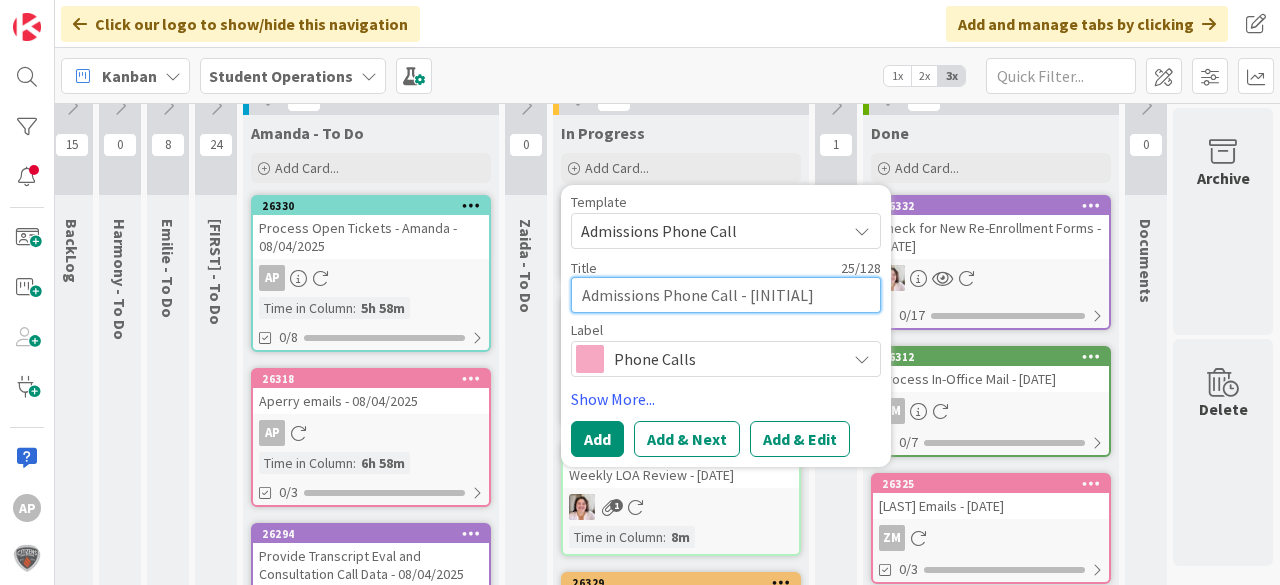 type on "Admissions Phone Call - Le" 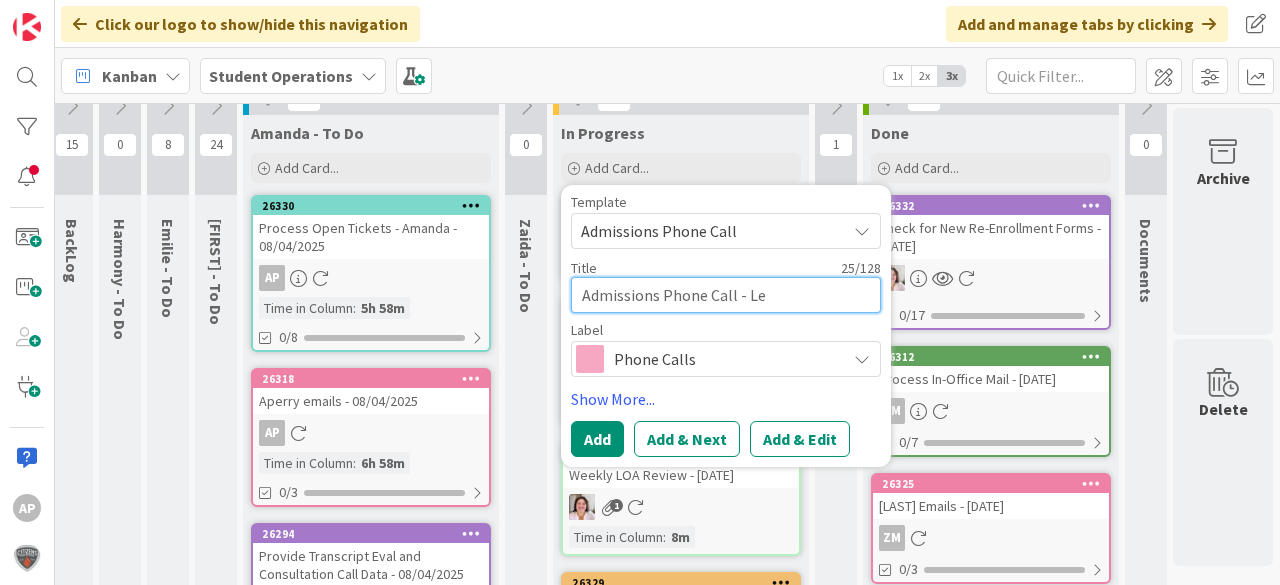 type on "Admissions Phone Call - Lea" 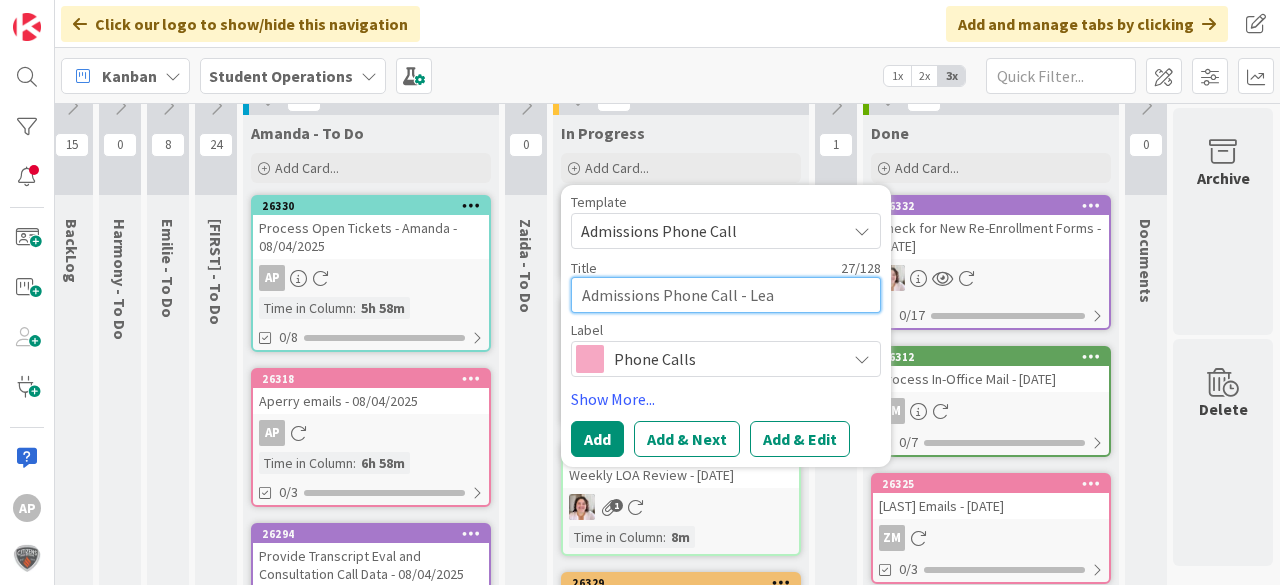 type on "Admissions Phone Call - Lea" 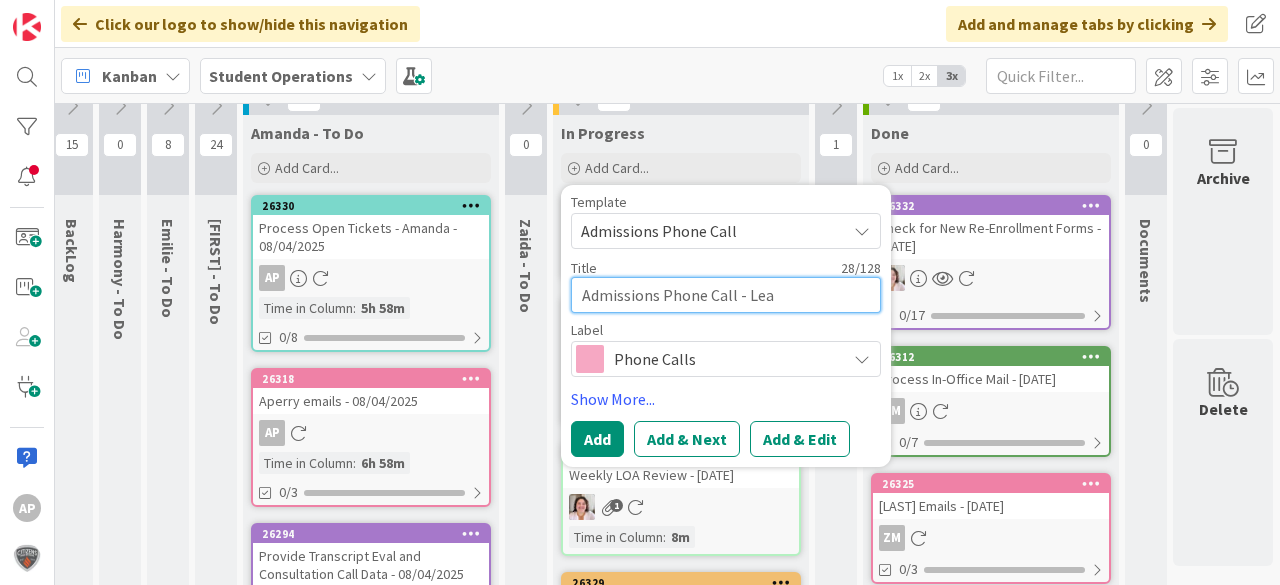type on "Admissions Phone Call - Lea [NAME]" 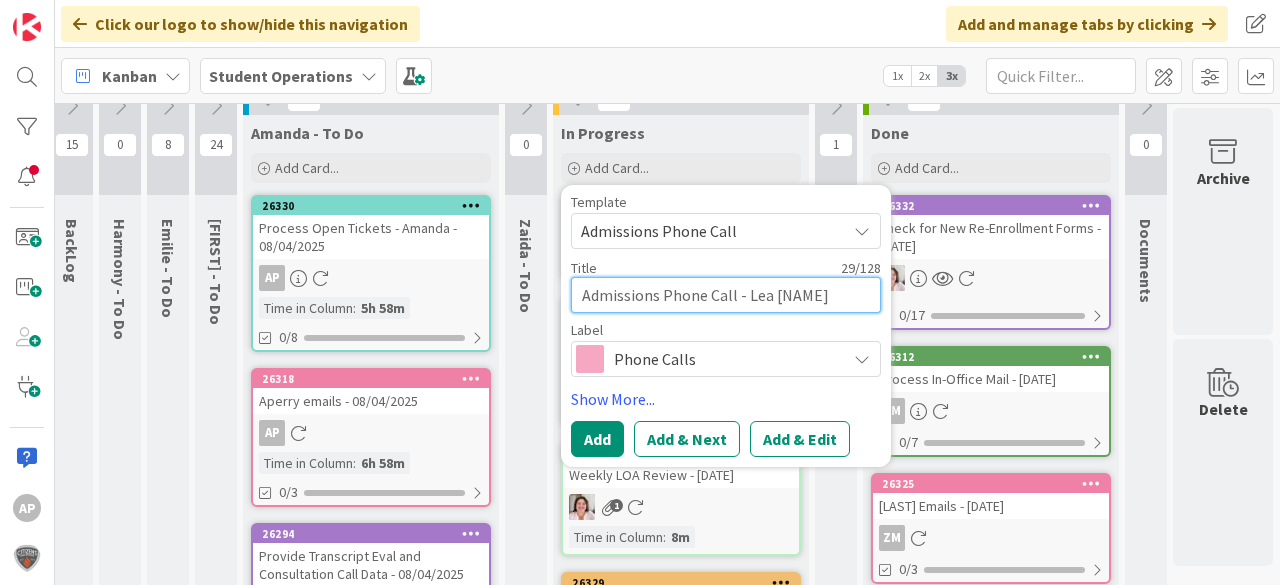 type on "Admissions Phone Call - Lea Ja" 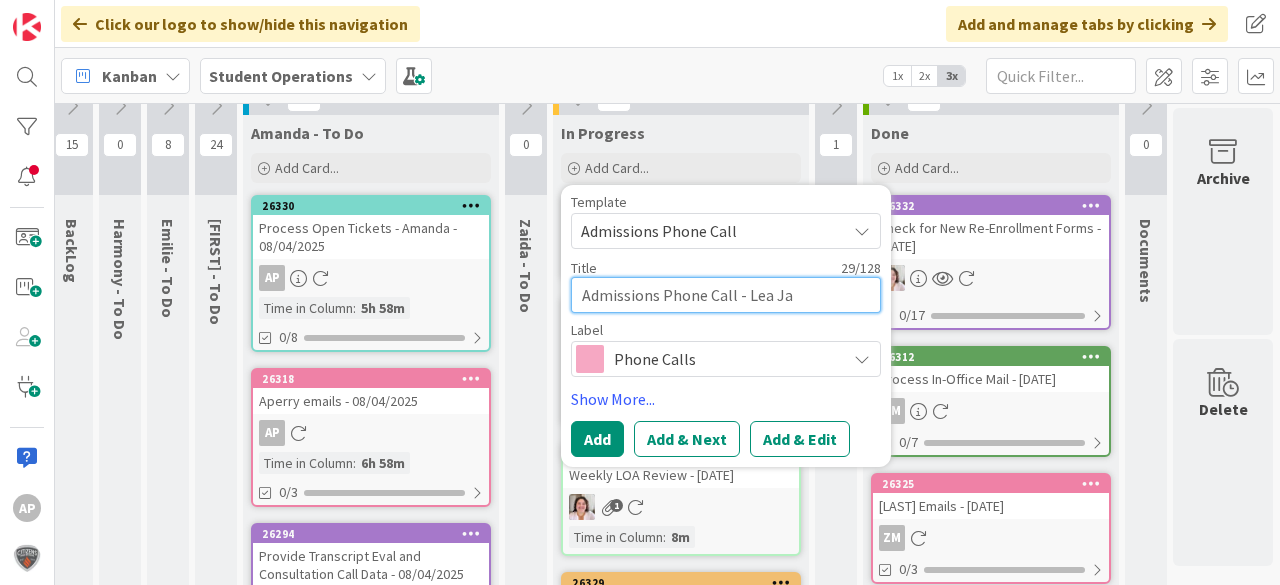type on "Admissions Phone Call - [FIRST] [LAST]" 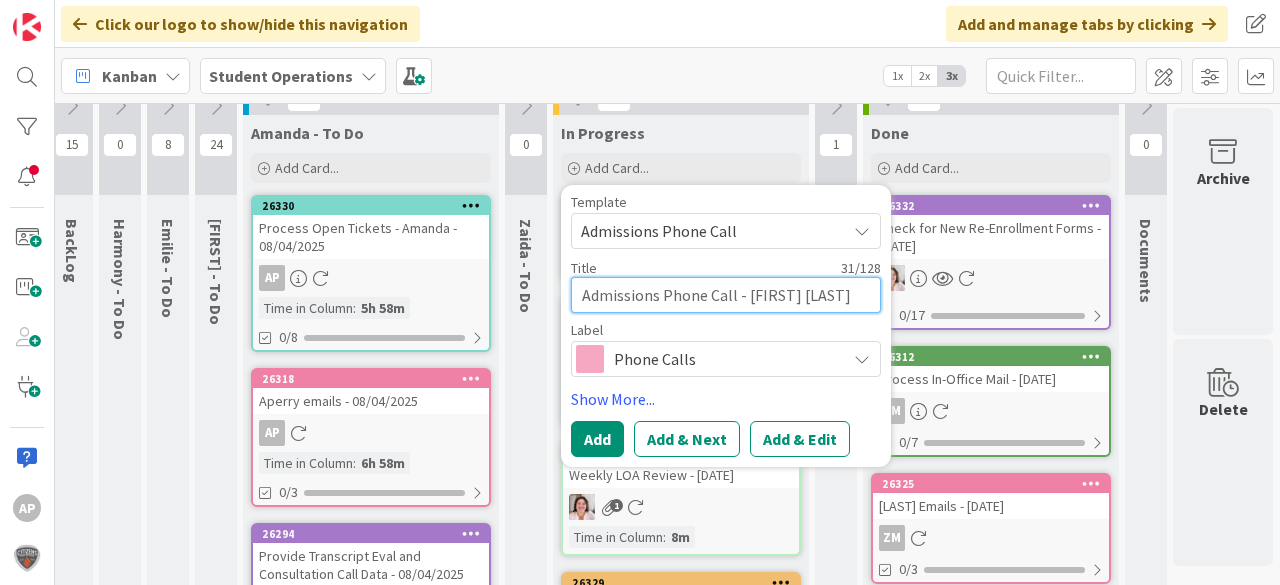 type on "Admissions Phone Call - Lea Jaki" 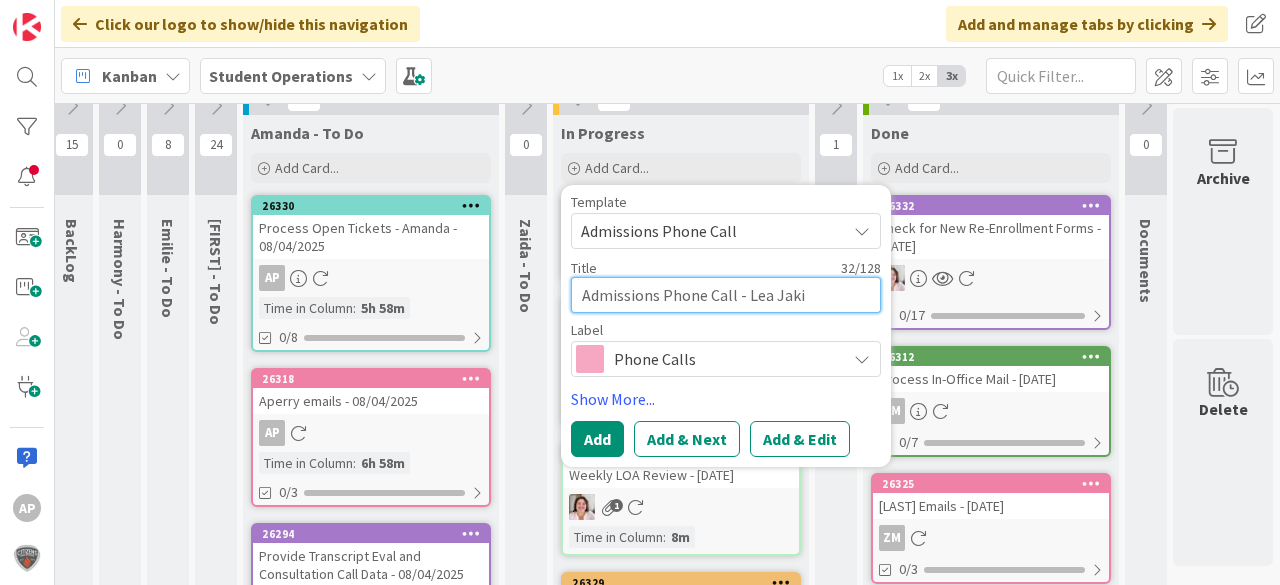 type on "Admissions Phone Call - [FIRST] [LAST]" 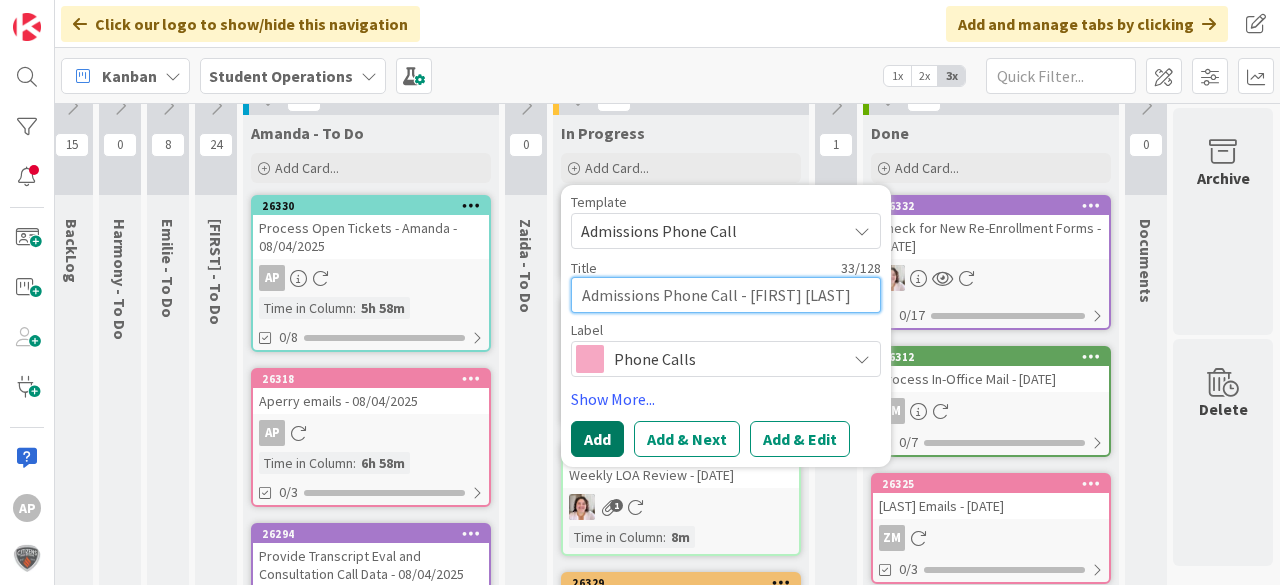 type on "Admissions Phone Call - [FIRST] [LAST]" 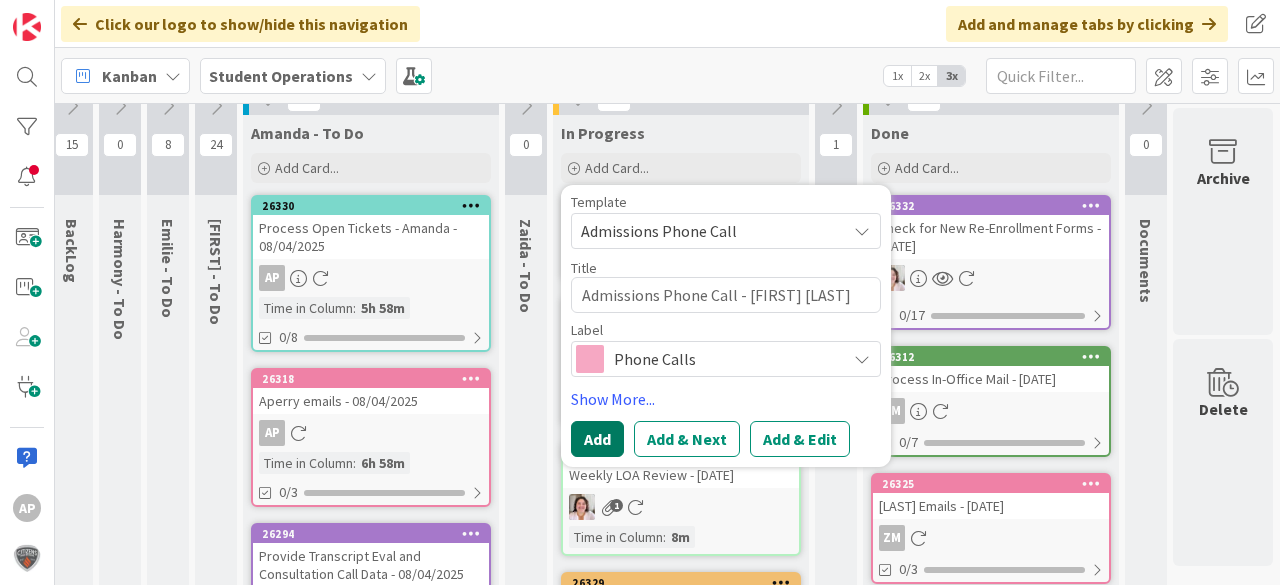 click on "Add" at bounding box center (597, 439) 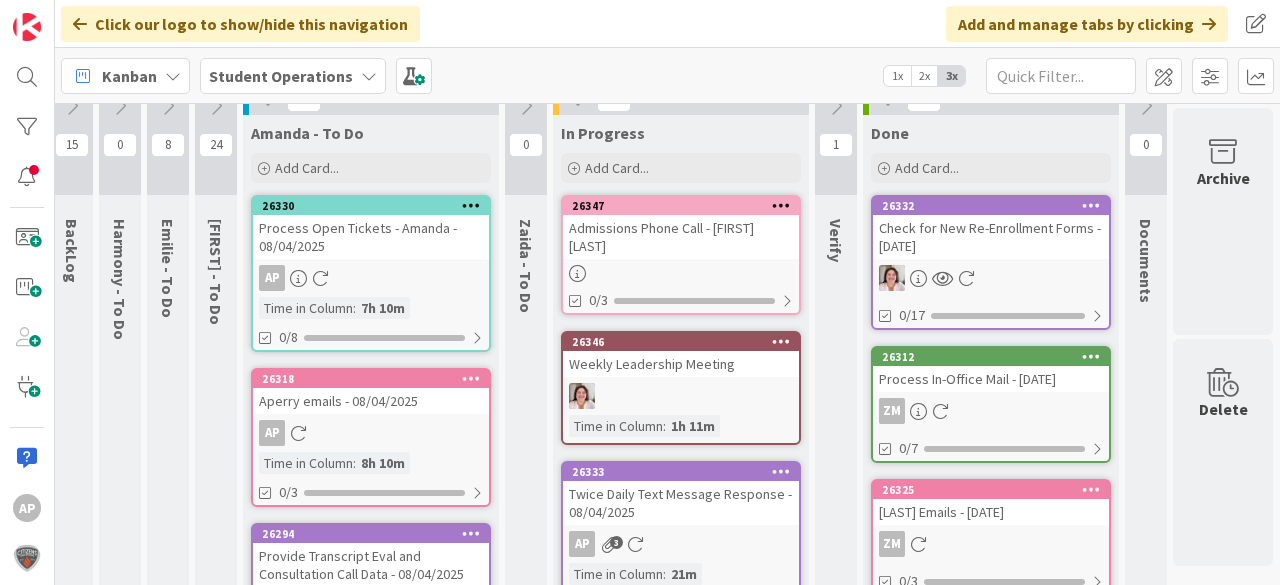 click on "Admissions Phone Call - [FIRST] [LAST]" at bounding box center [681, 237] 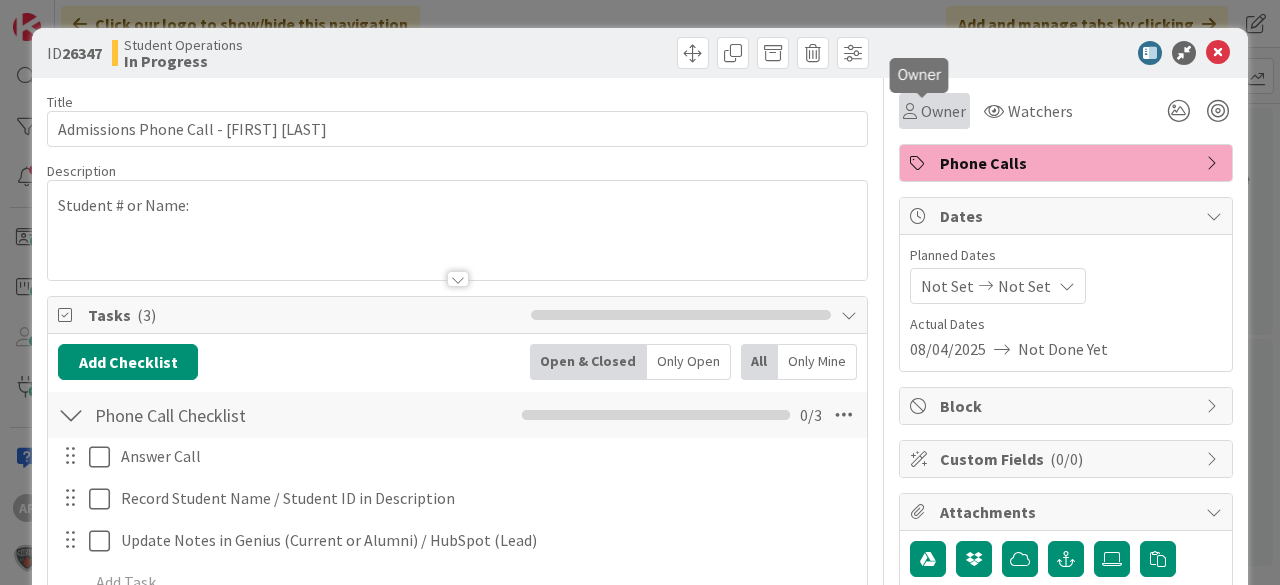 click on "Owner" at bounding box center [943, 111] 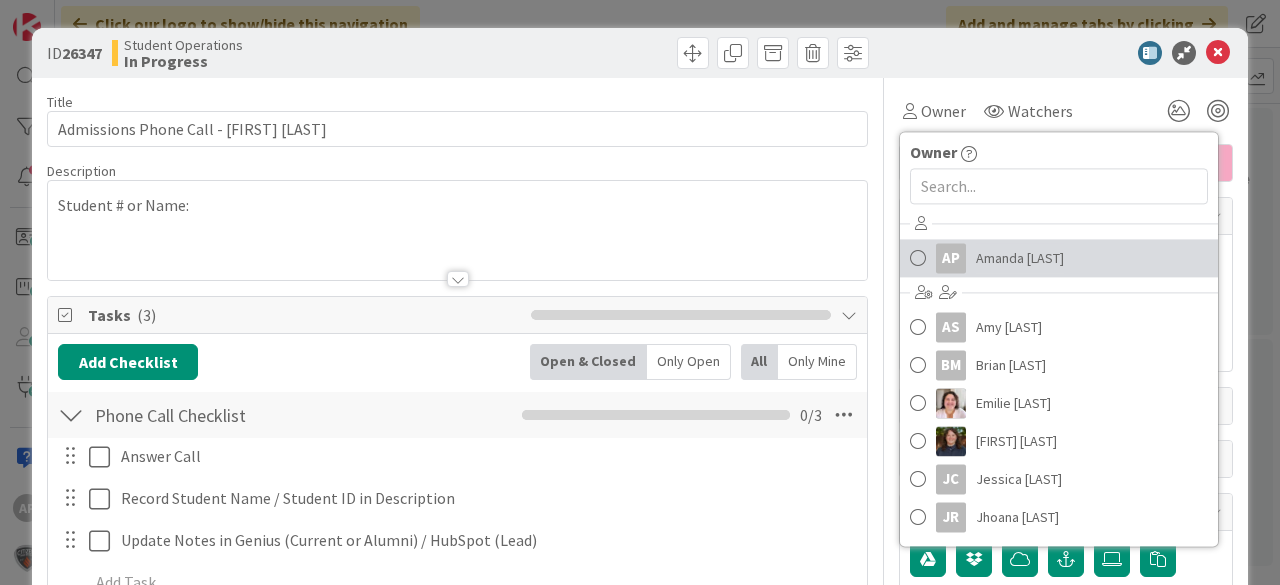 drag, startPoint x: 989, startPoint y: 252, endPoint x: 1046, endPoint y: 254, distance: 57.035076 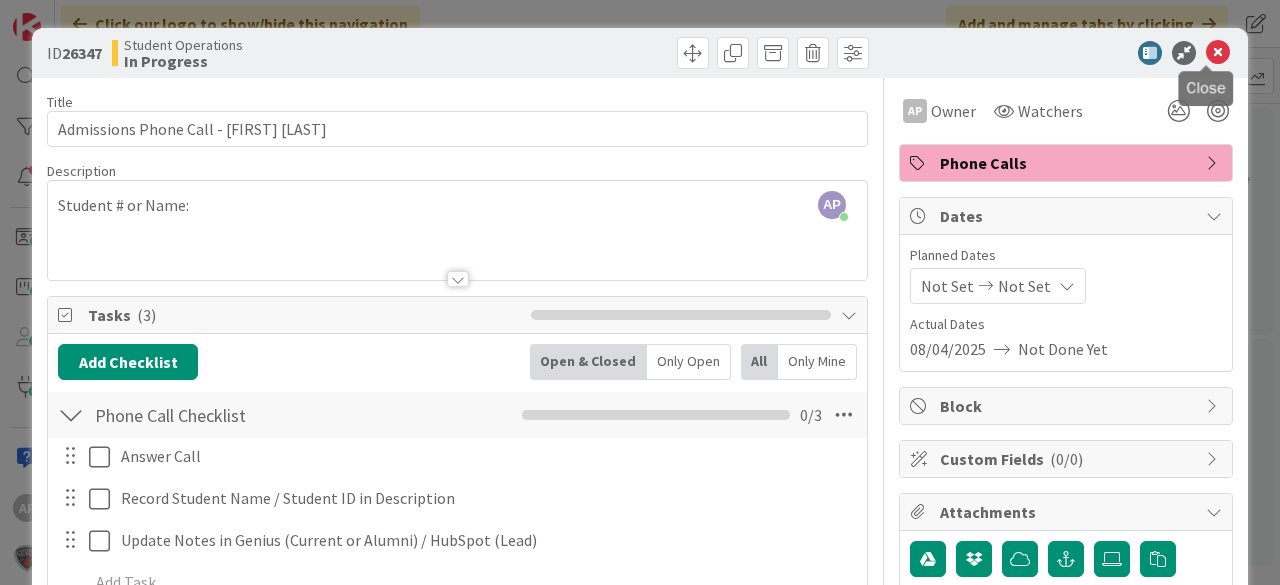 click at bounding box center (1218, 53) 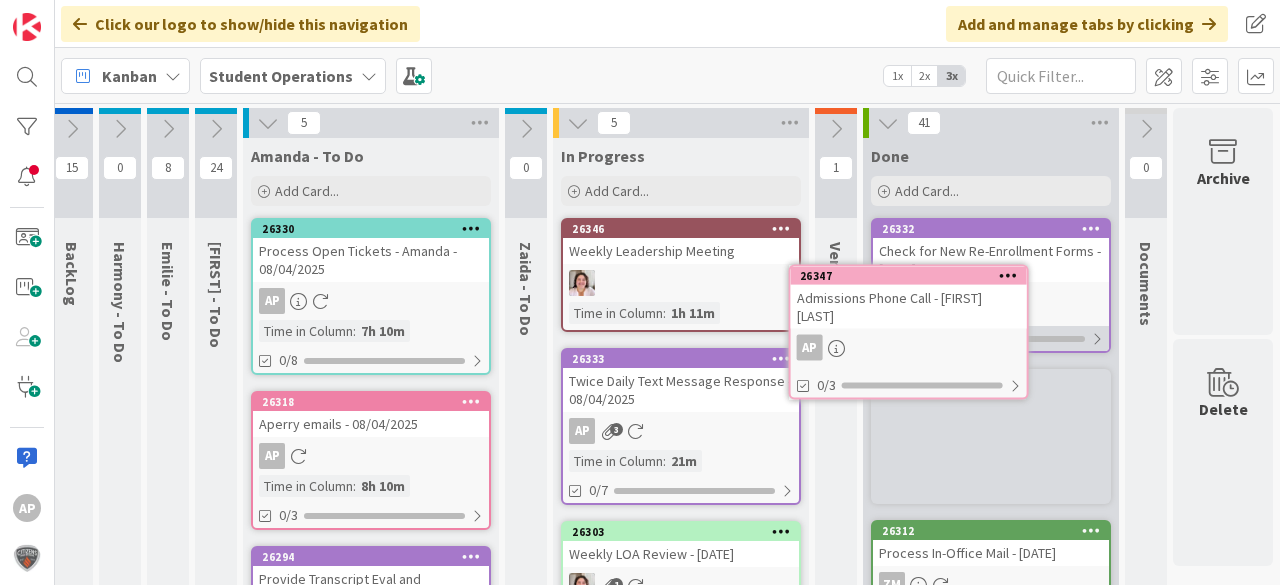 scroll, scrollTop: 0, scrollLeft: 66, axis: horizontal 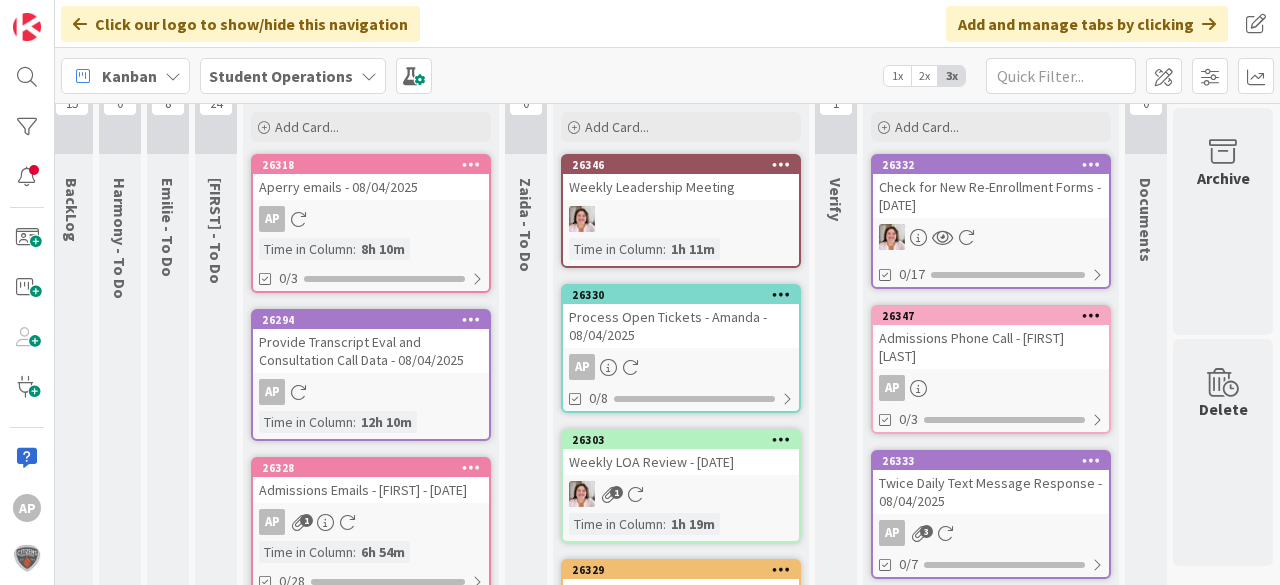 click on "Process Open Tickets - Amanda - 08/04/2025" at bounding box center [681, 326] 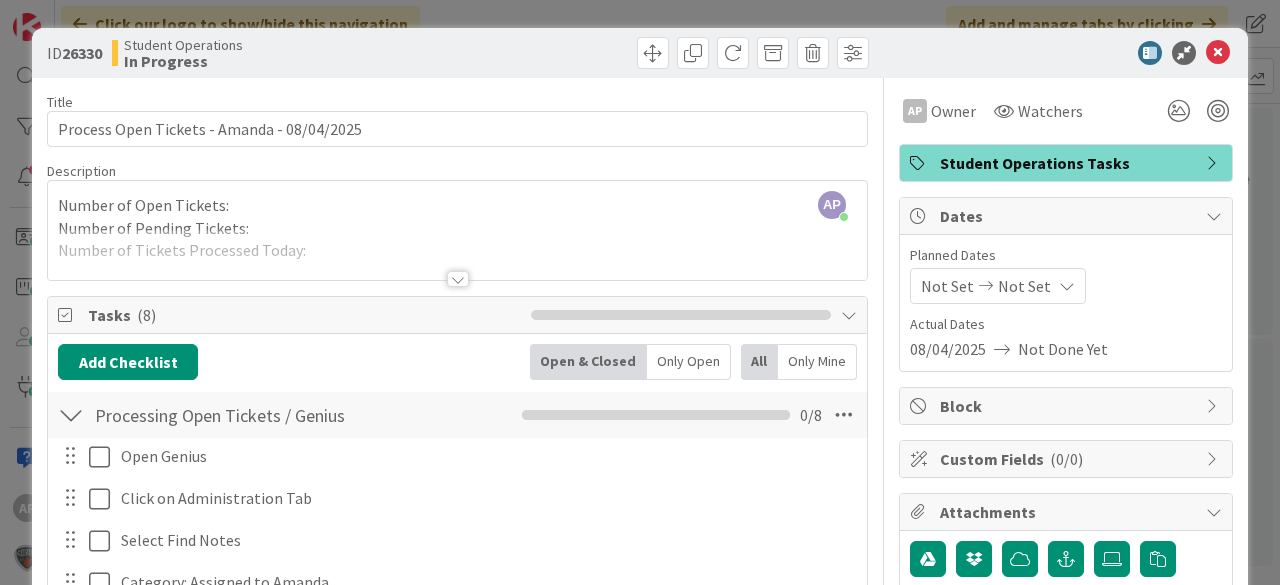 click on "AP [FIRST] [LAST] just joined Number of Open Tickets: Number of Pending Tickets: Number of Tickets Processed Today:" at bounding box center [457, 230] 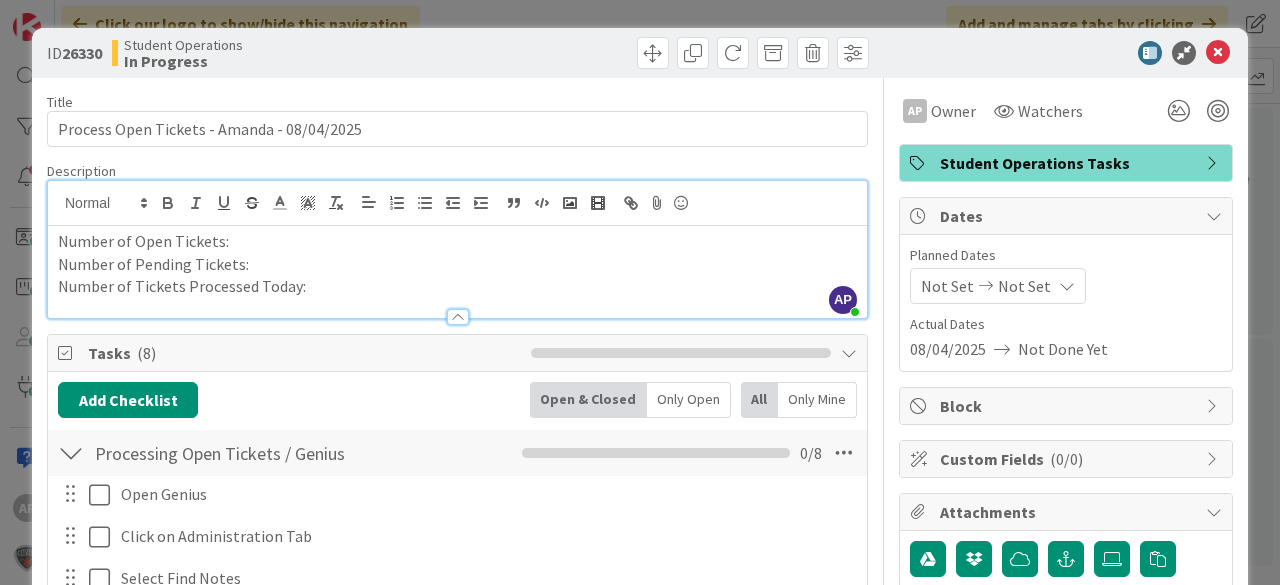 type 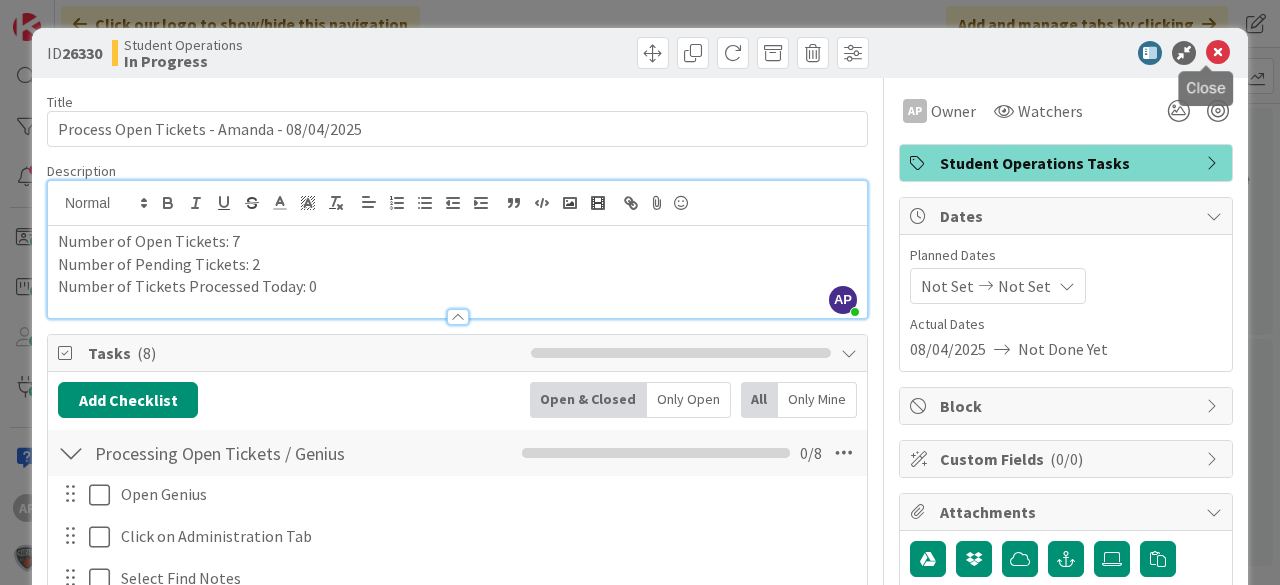 click at bounding box center (1218, 53) 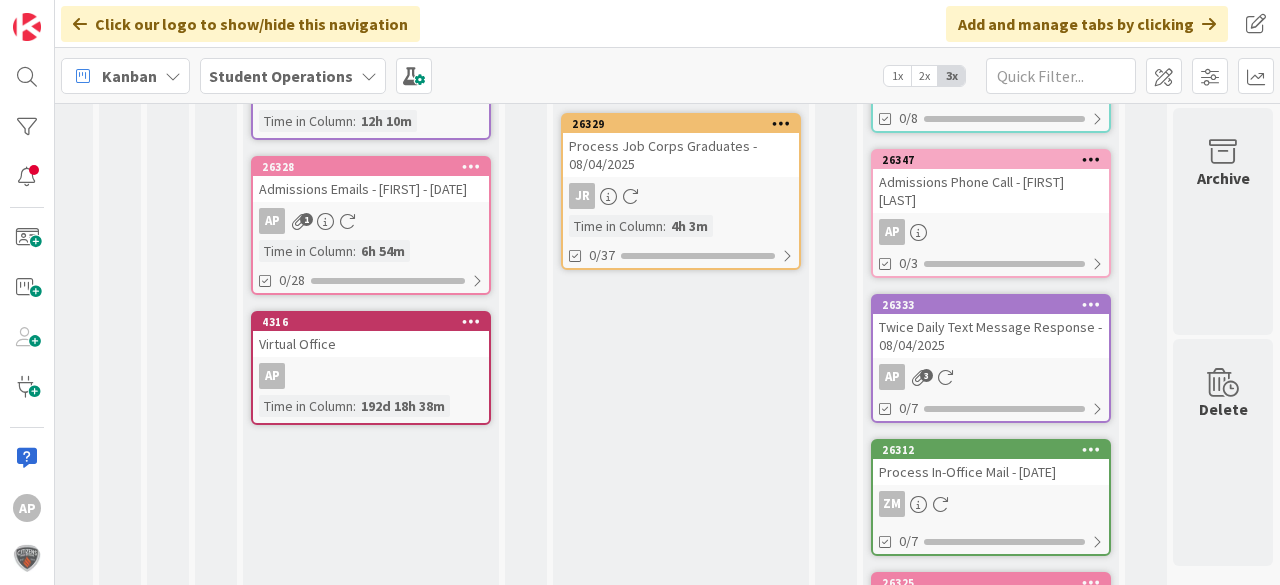 scroll, scrollTop: 391, scrollLeft: 71, axis: both 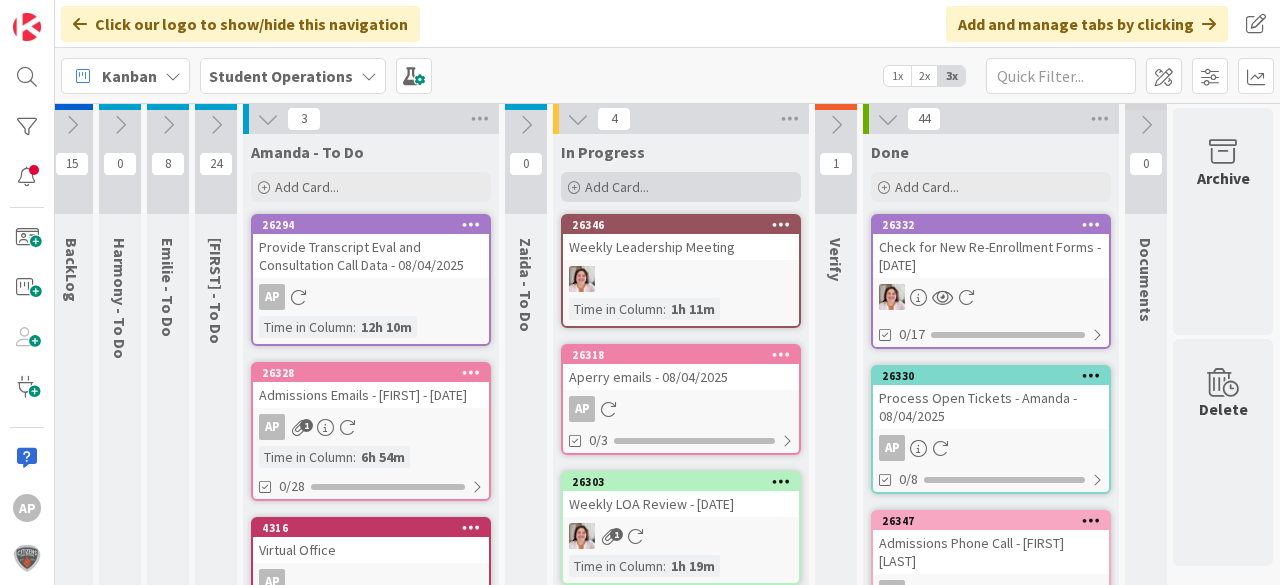 click on "Add Card..." at bounding box center (681, 187) 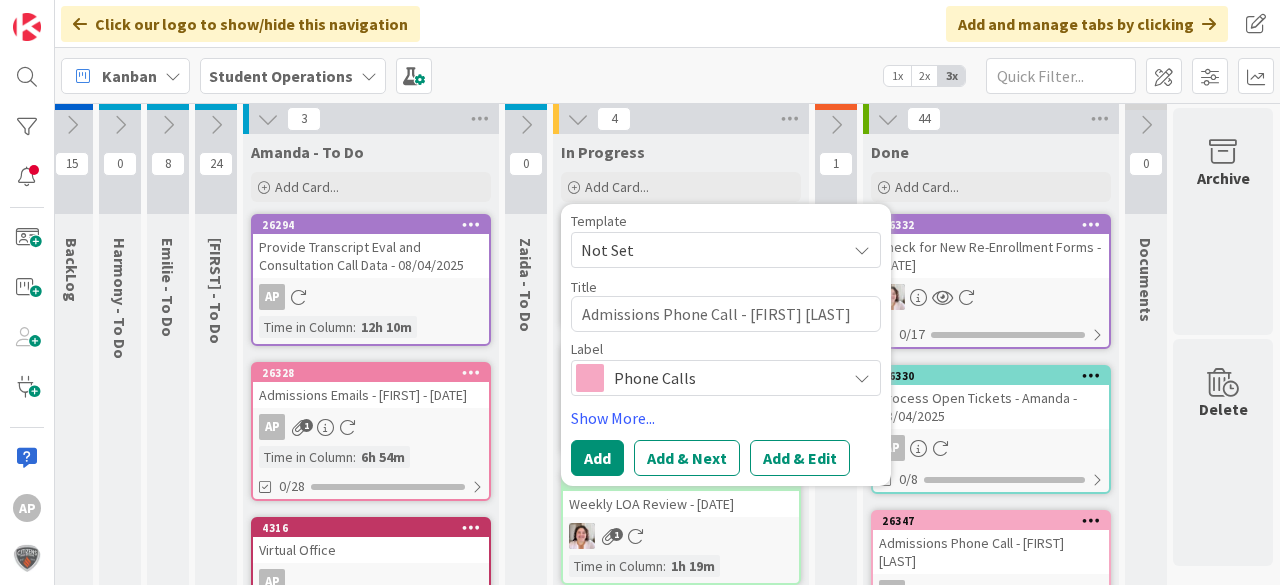 click on "Not Set" at bounding box center (706, 250) 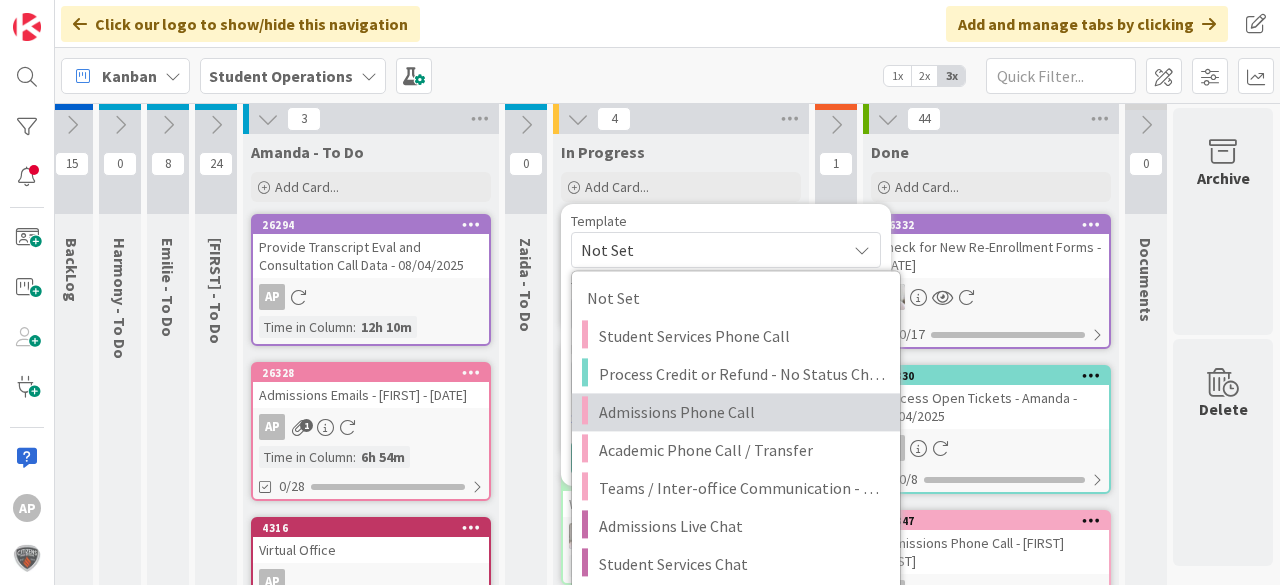click on "Admissions Phone Call" at bounding box center [742, 412] 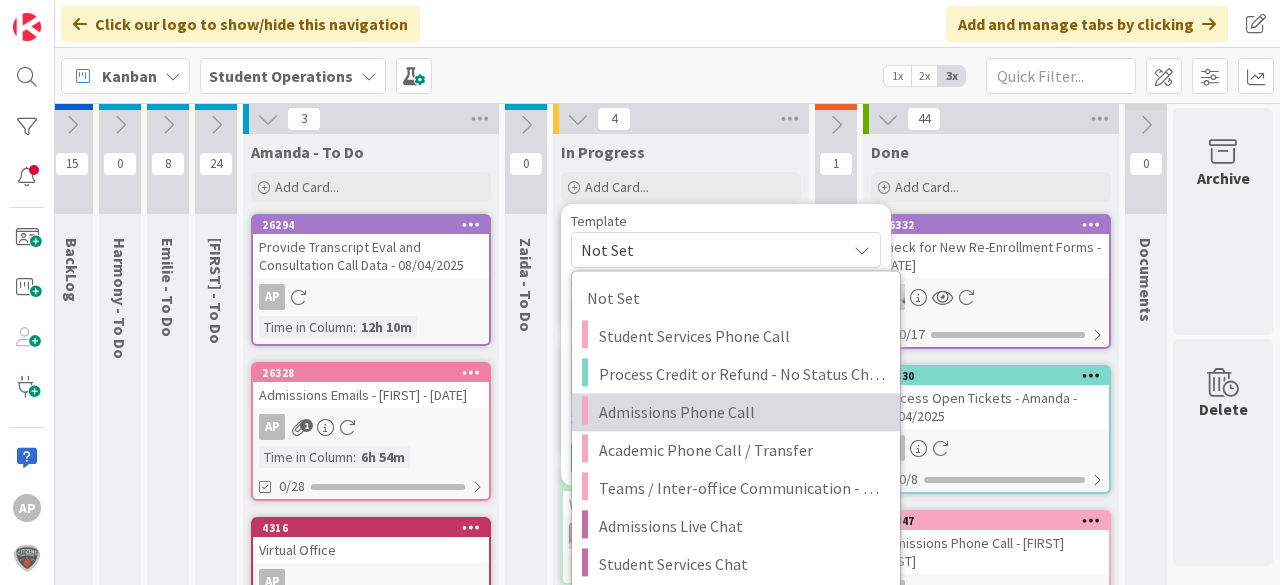 type on "x" 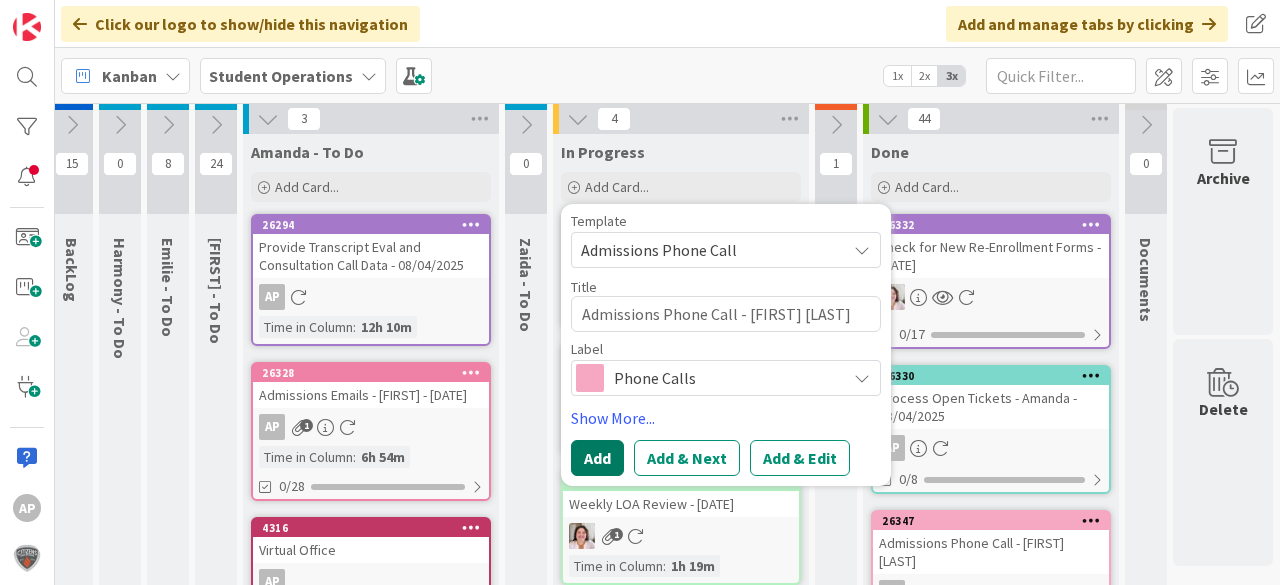 click on "Add" at bounding box center (597, 458) 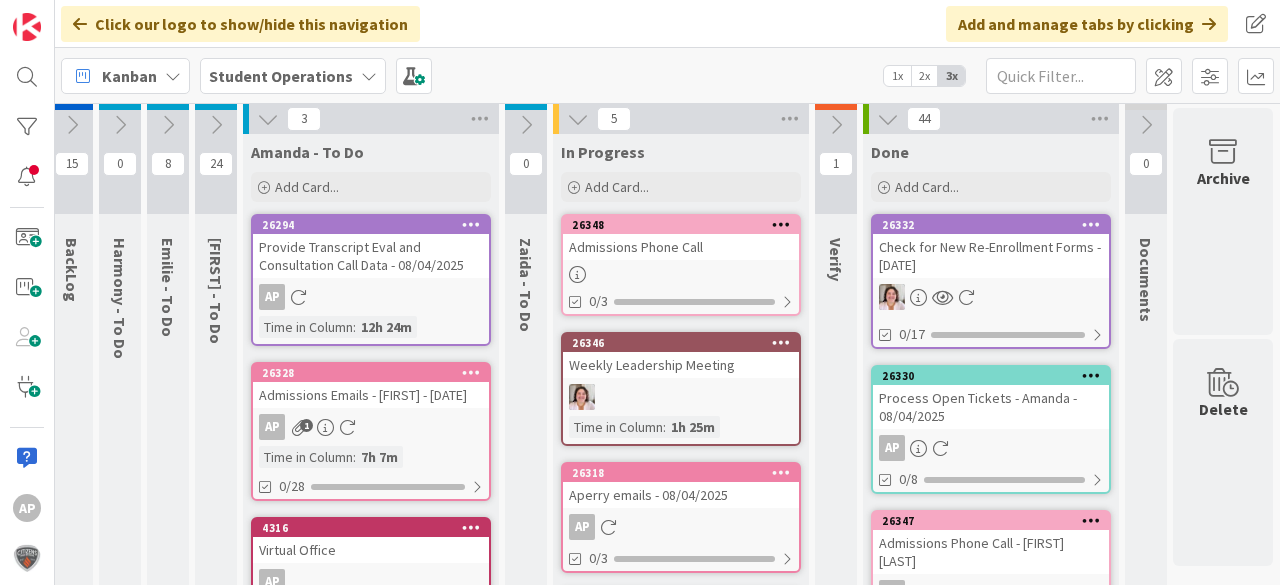 click on "Admissions Phone Call" at bounding box center [681, 247] 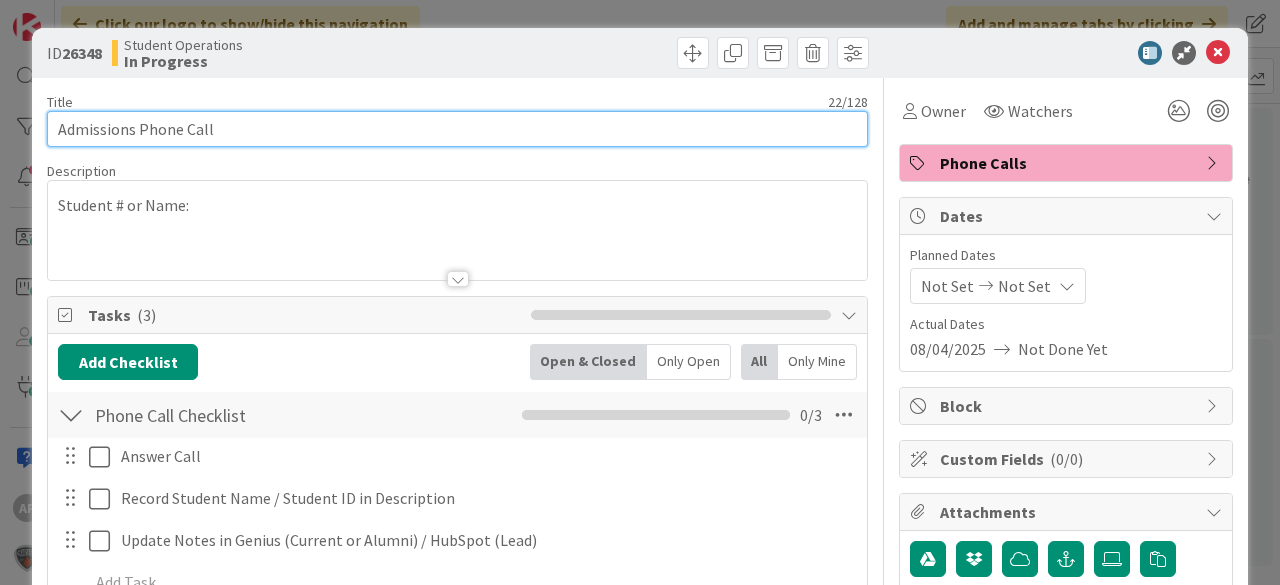 click on "Admissions Phone Call" at bounding box center [457, 129] 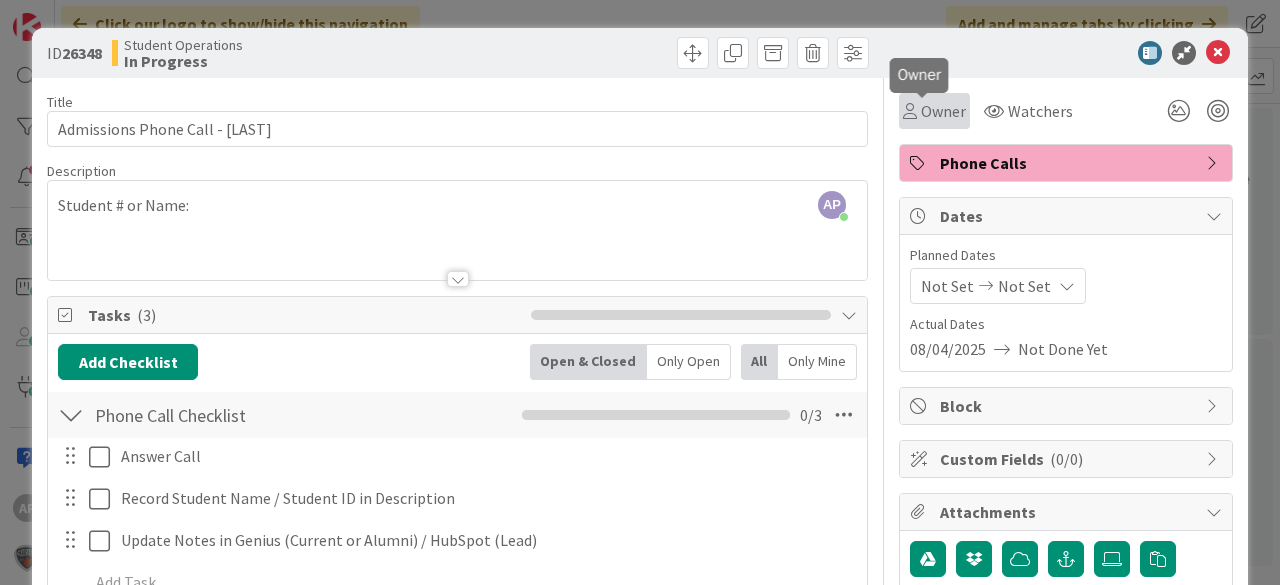 click on "Owner" at bounding box center [943, 111] 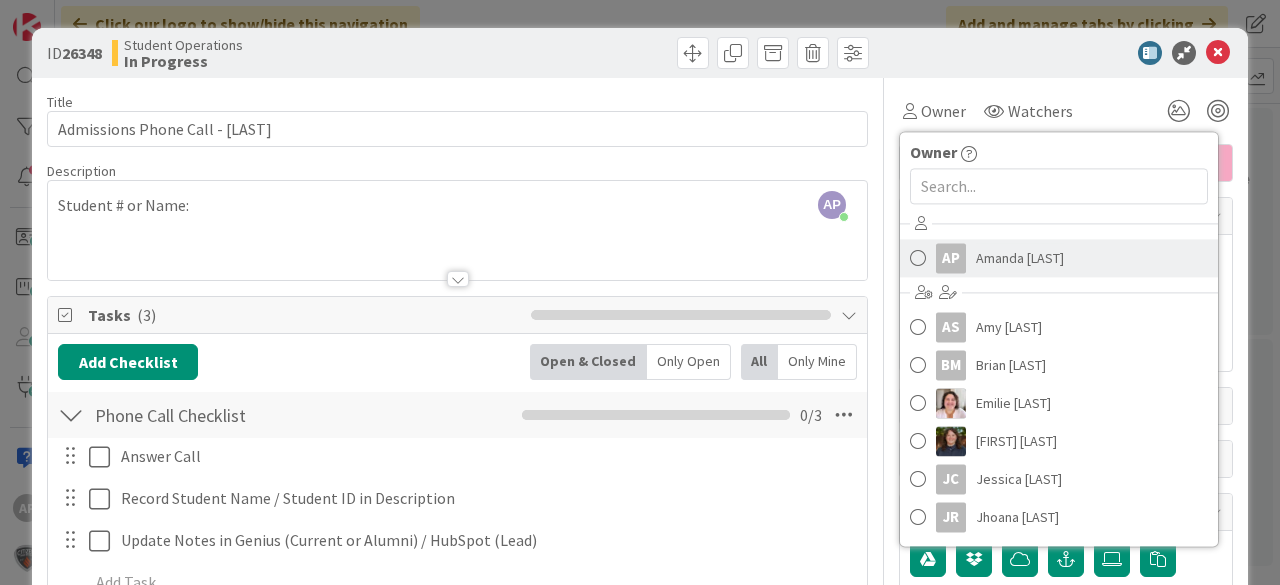 click on "Amanda [LAST]" at bounding box center (1020, 258) 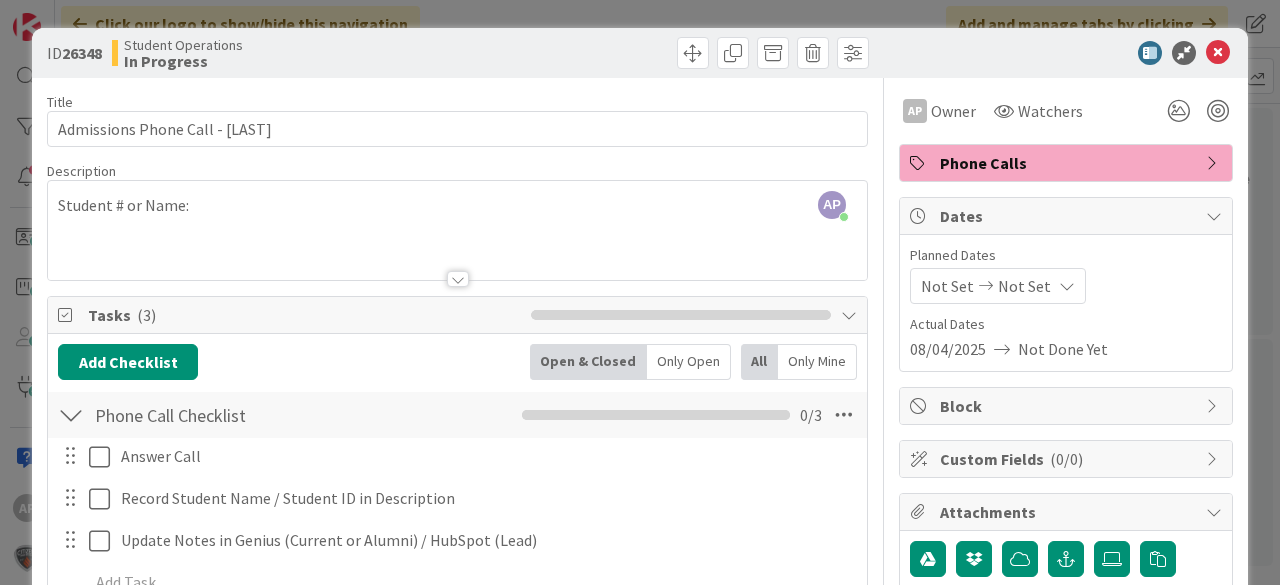 click on "Title 30 / 128" at bounding box center [457, 102] 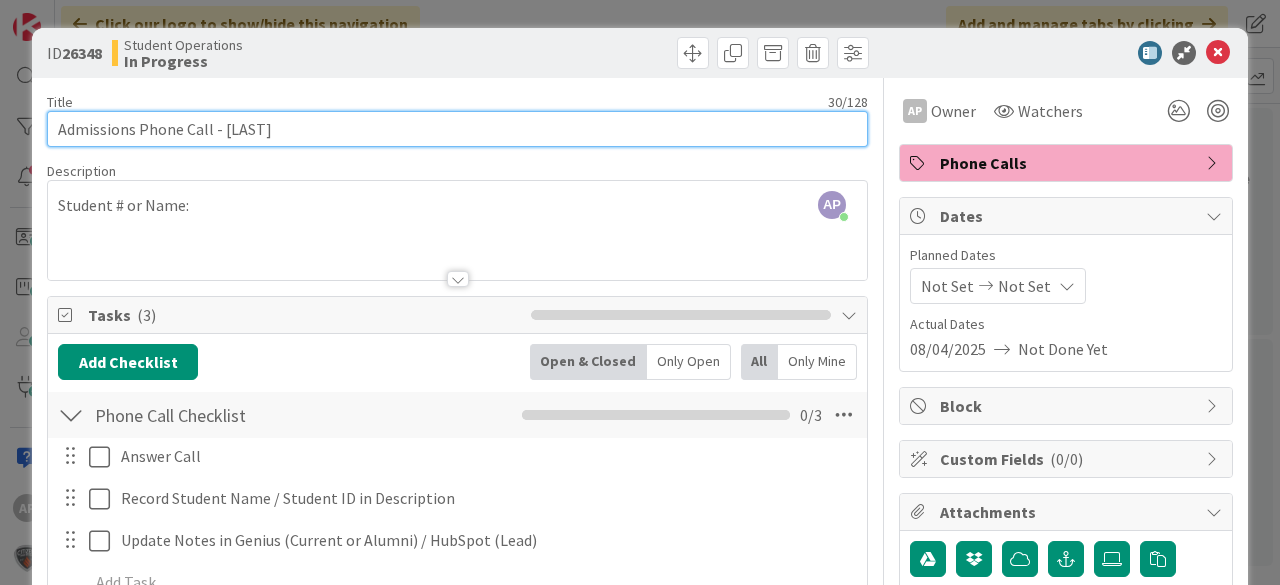 click on "Admissions Phone Call - [LAST]" at bounding box center (457, 129) 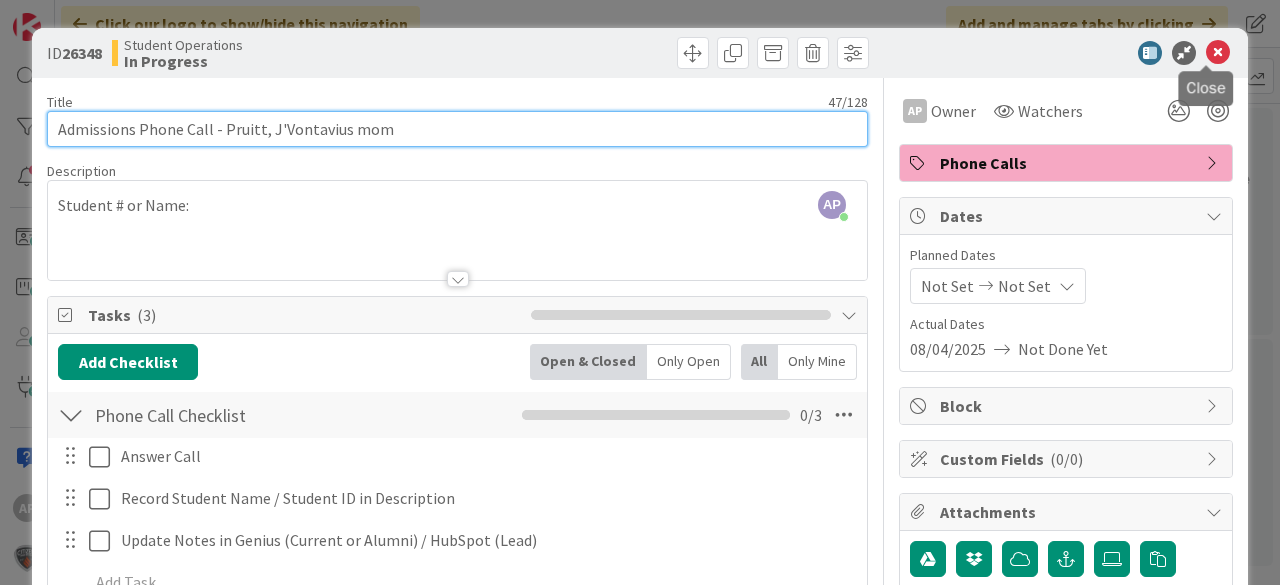 type on "Admissions Phone Call - Pruitt, J'Vontavius mom" 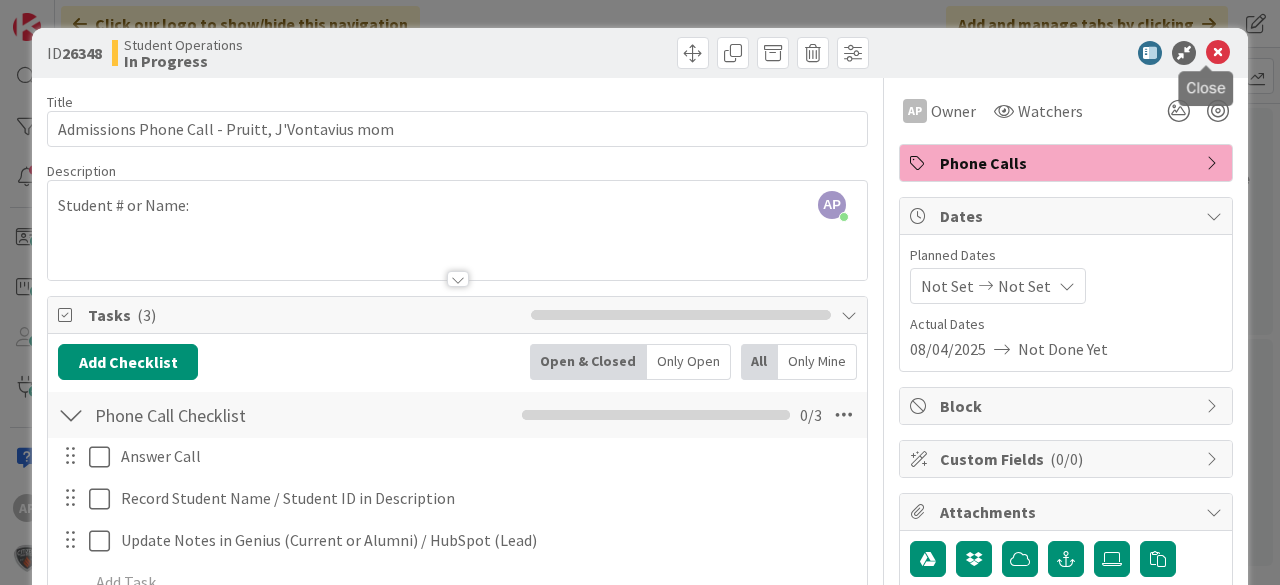 click at bounding box center [1218, 53] 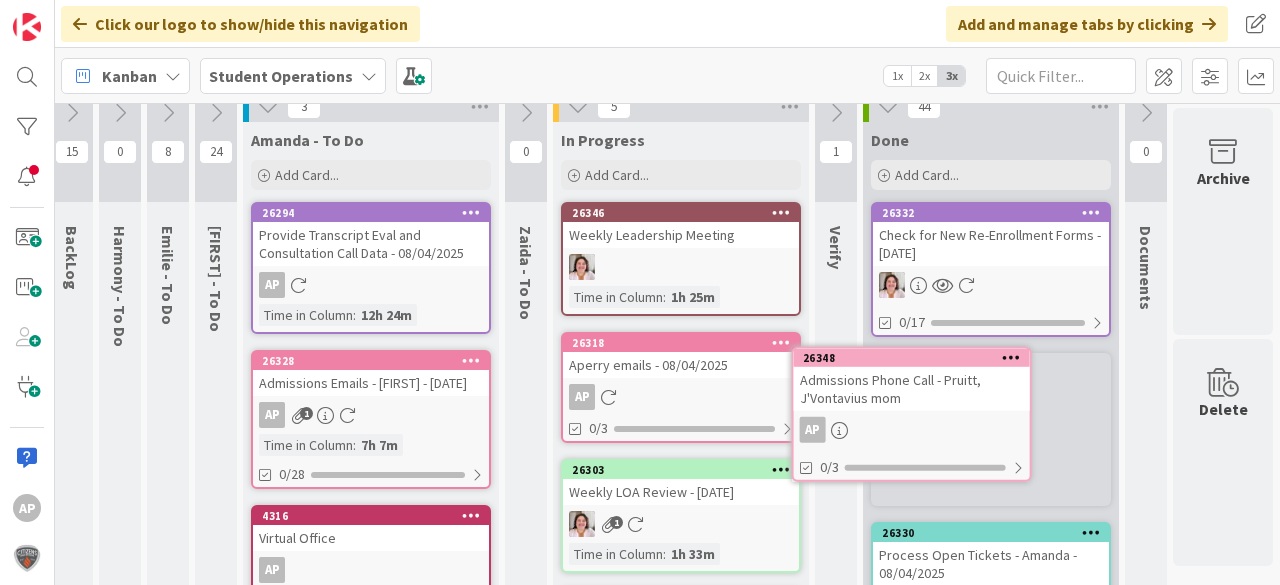 scroll, scrollTop: 46, scrollLeft: 62, axis: both 